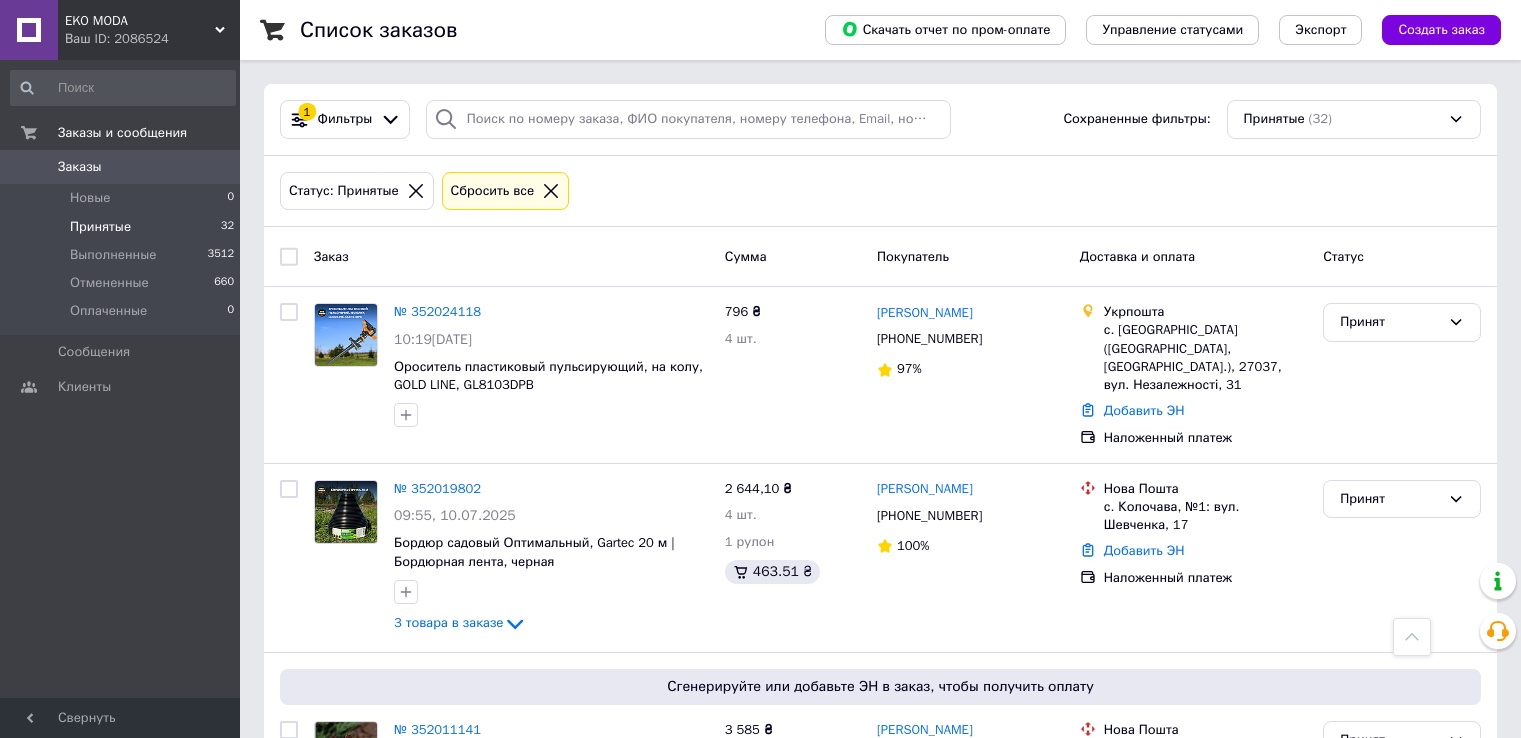 scroll, scrollTop: 3100, scrollLeft: 0, axis: vertical 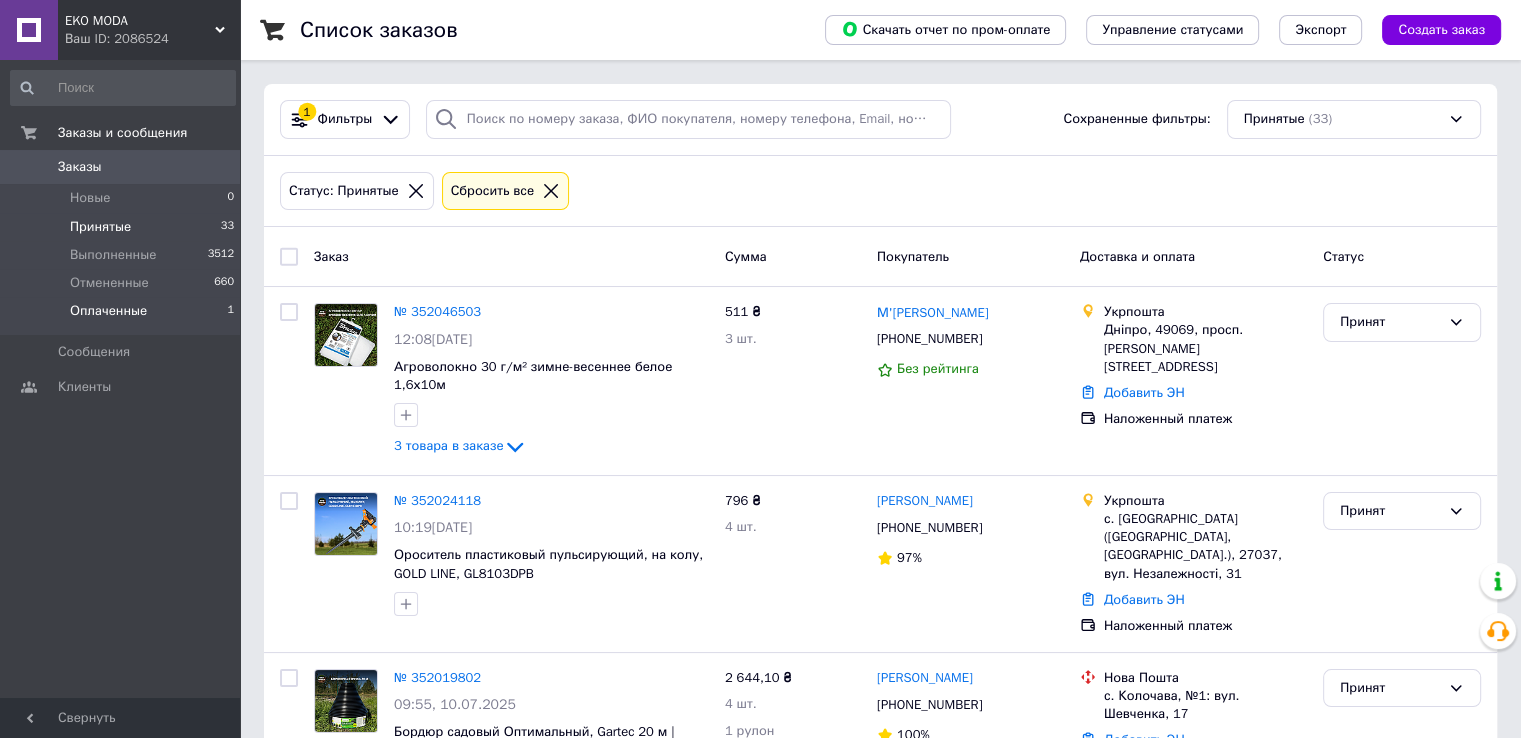 click on "Оплаченные" at bounding box center (108, 311) 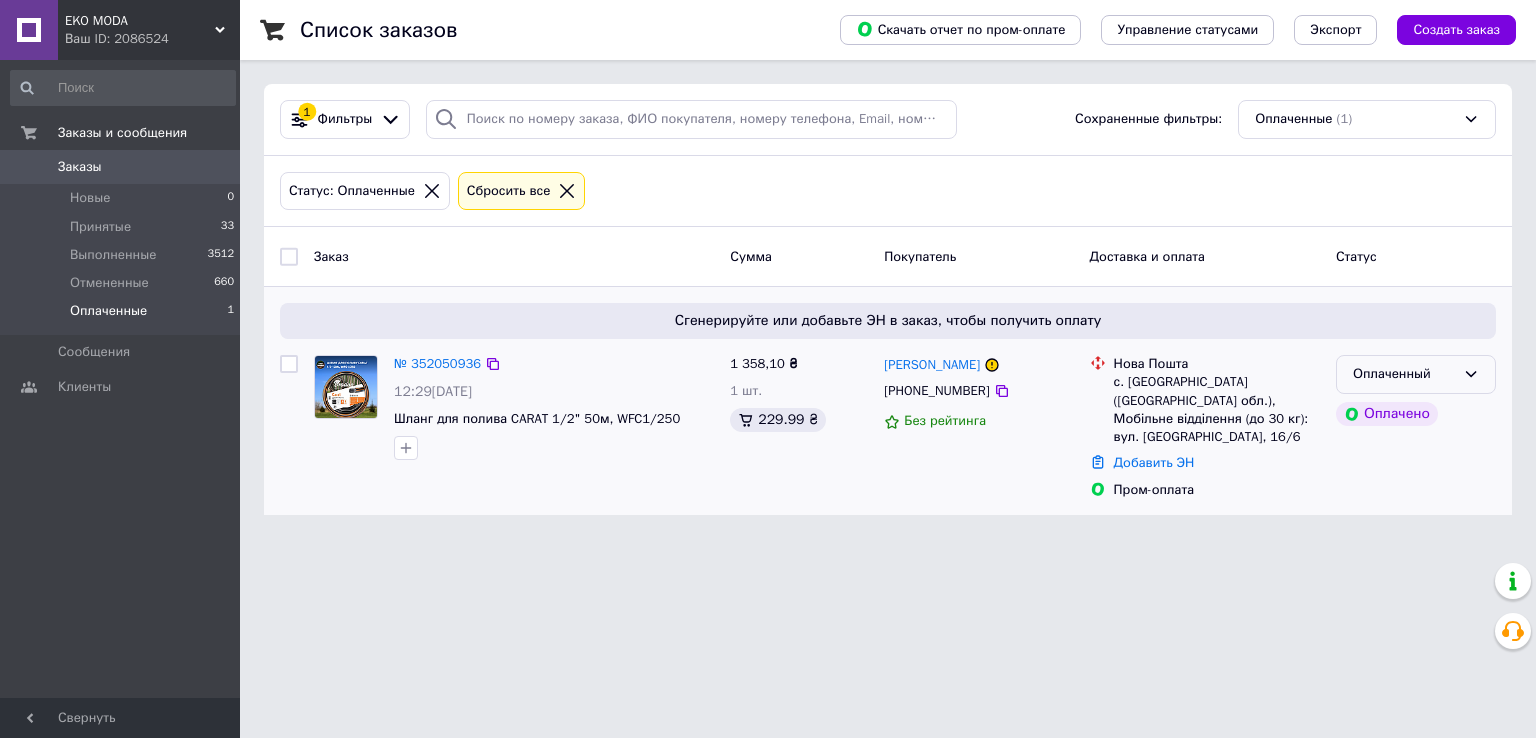 click 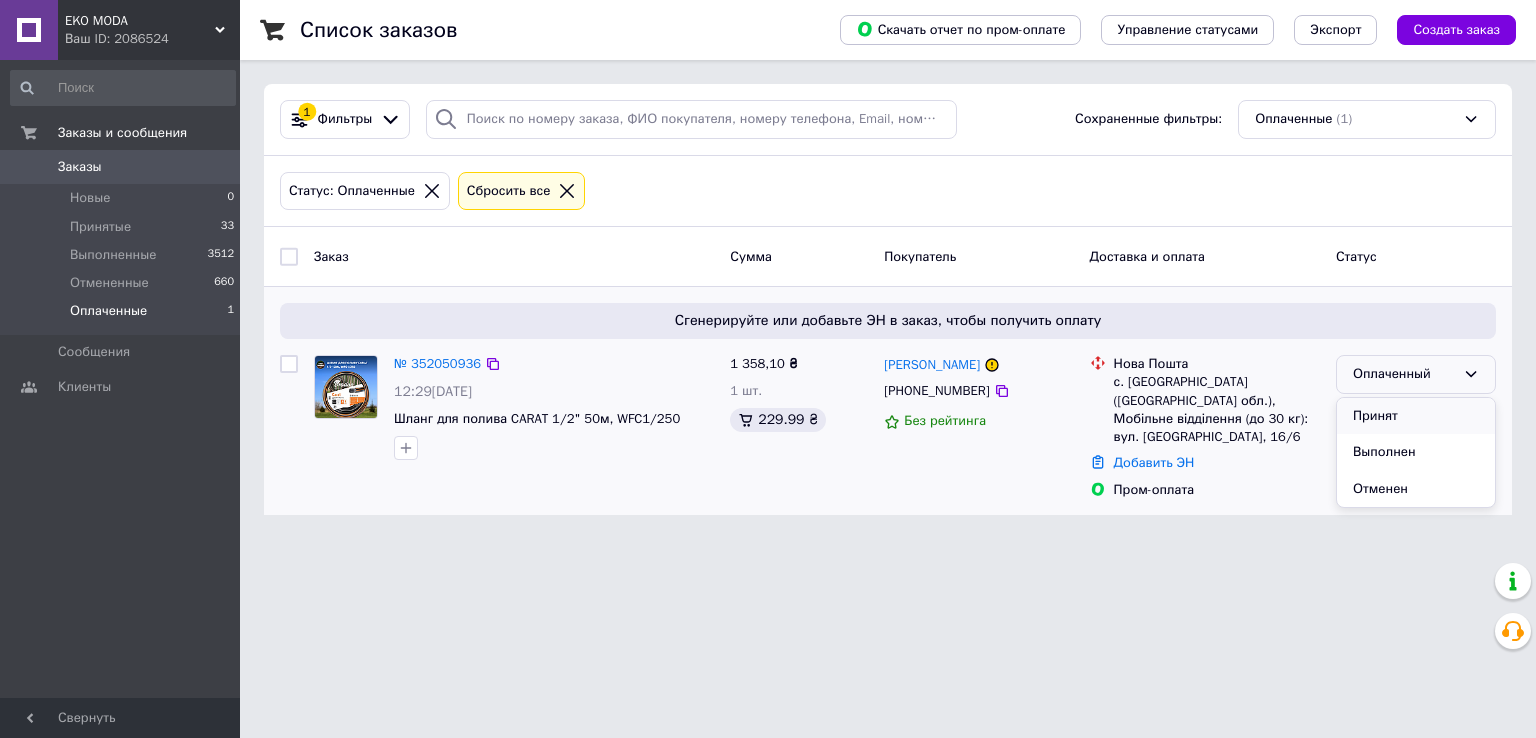 click on "Принят" at bounding box center (1416, 416) 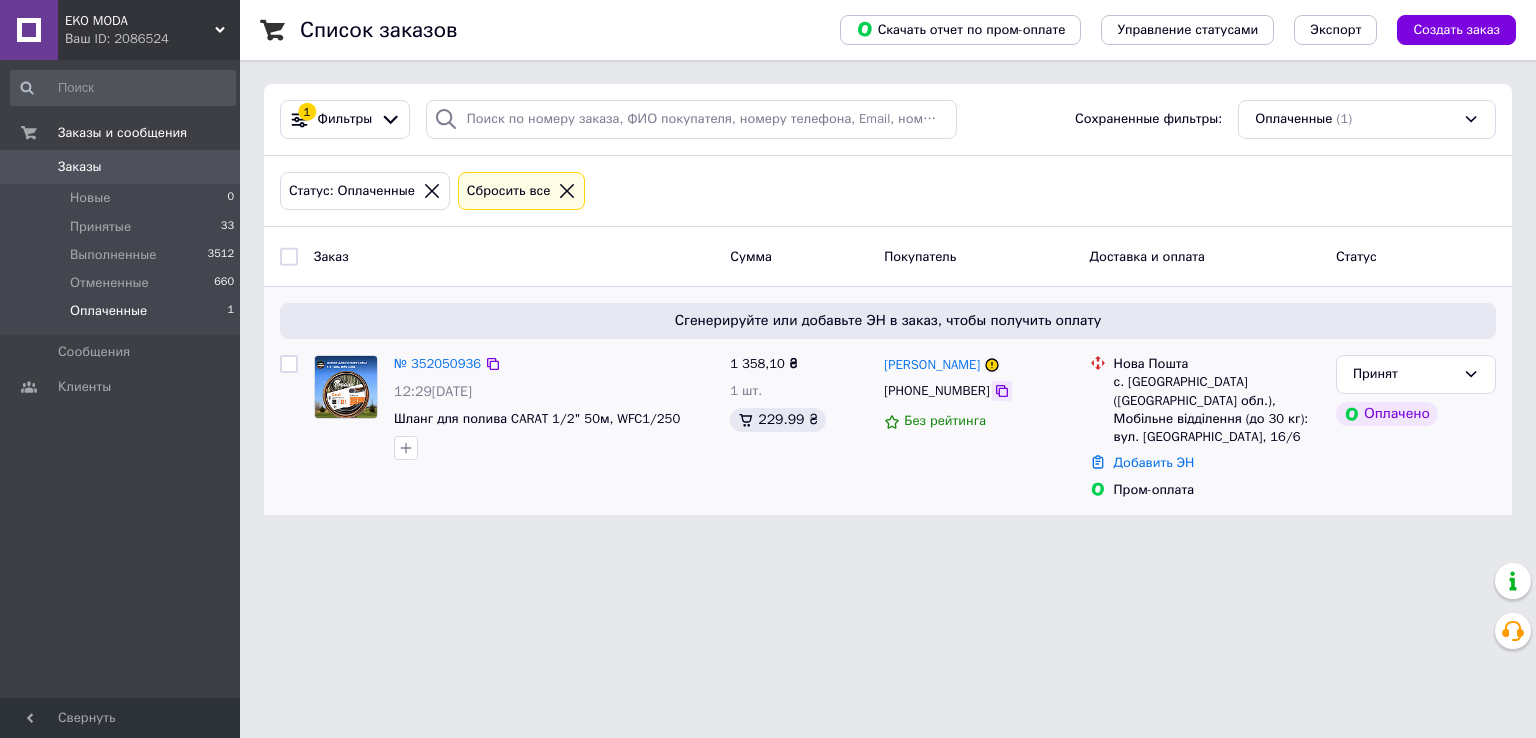 click 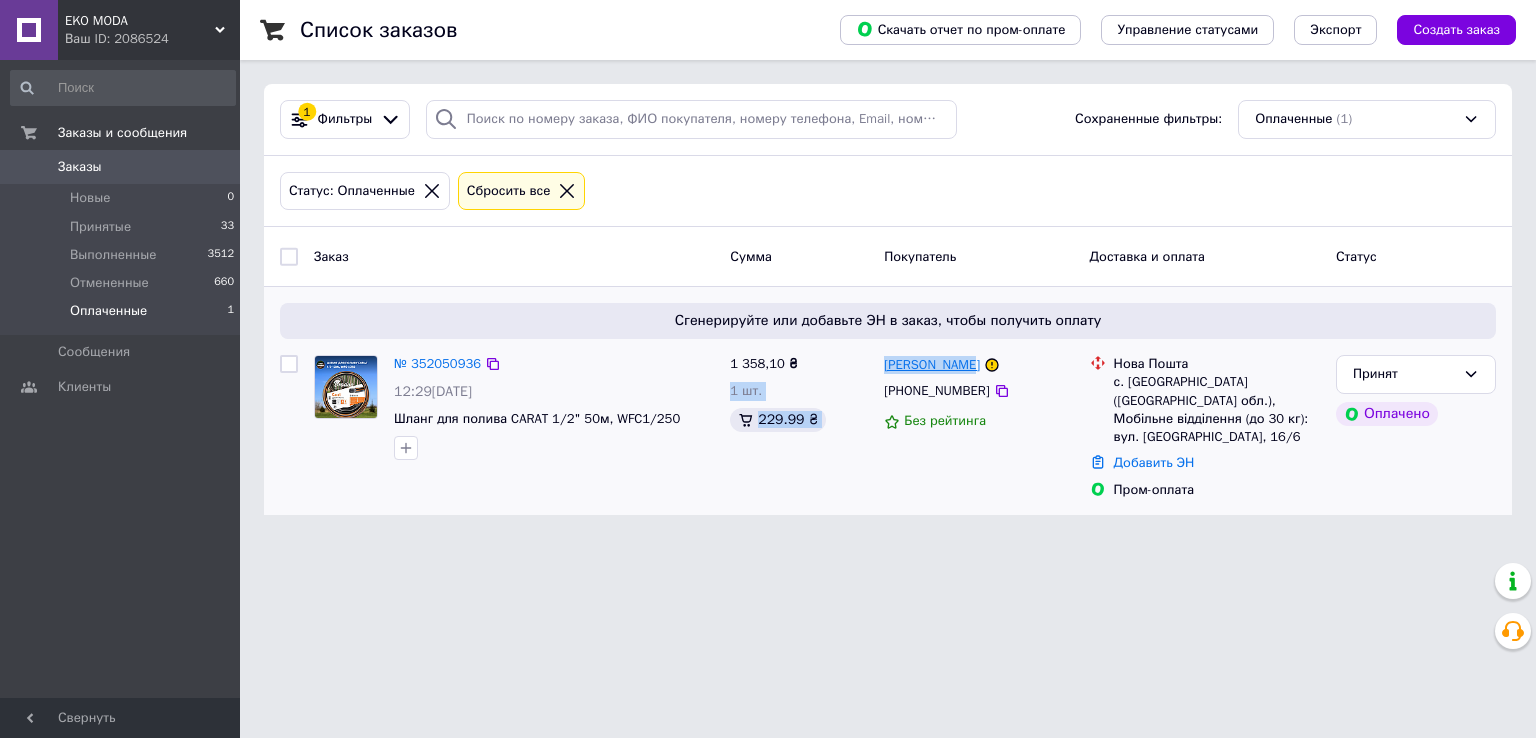 drag, startPoint x: 871, startPoint y: 359, endPoint x: 964, endPoint y: 361, distance: 93.0215 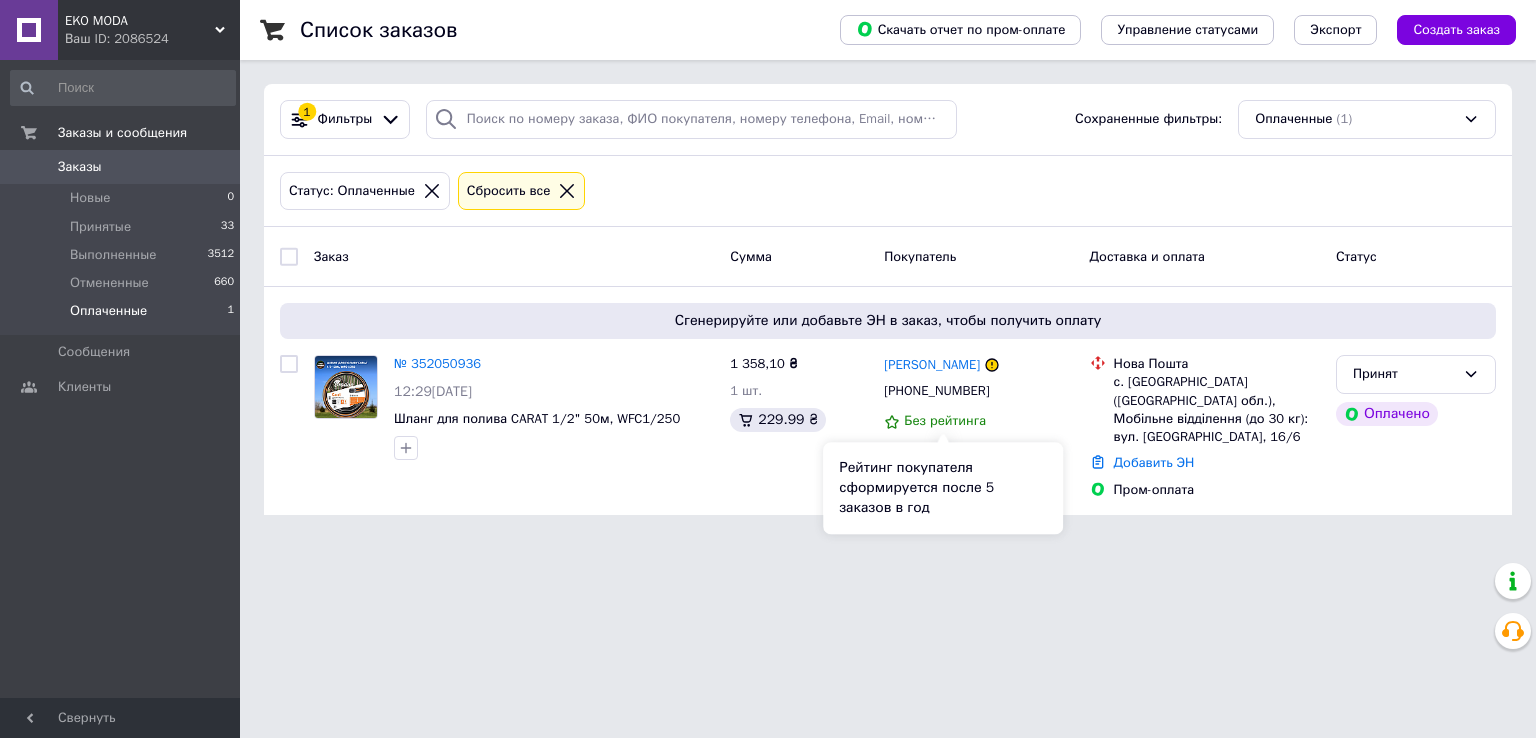 click on "Рейтинг покупателя сформируется после 5 заказов в год" at bounding box center [943, 488] 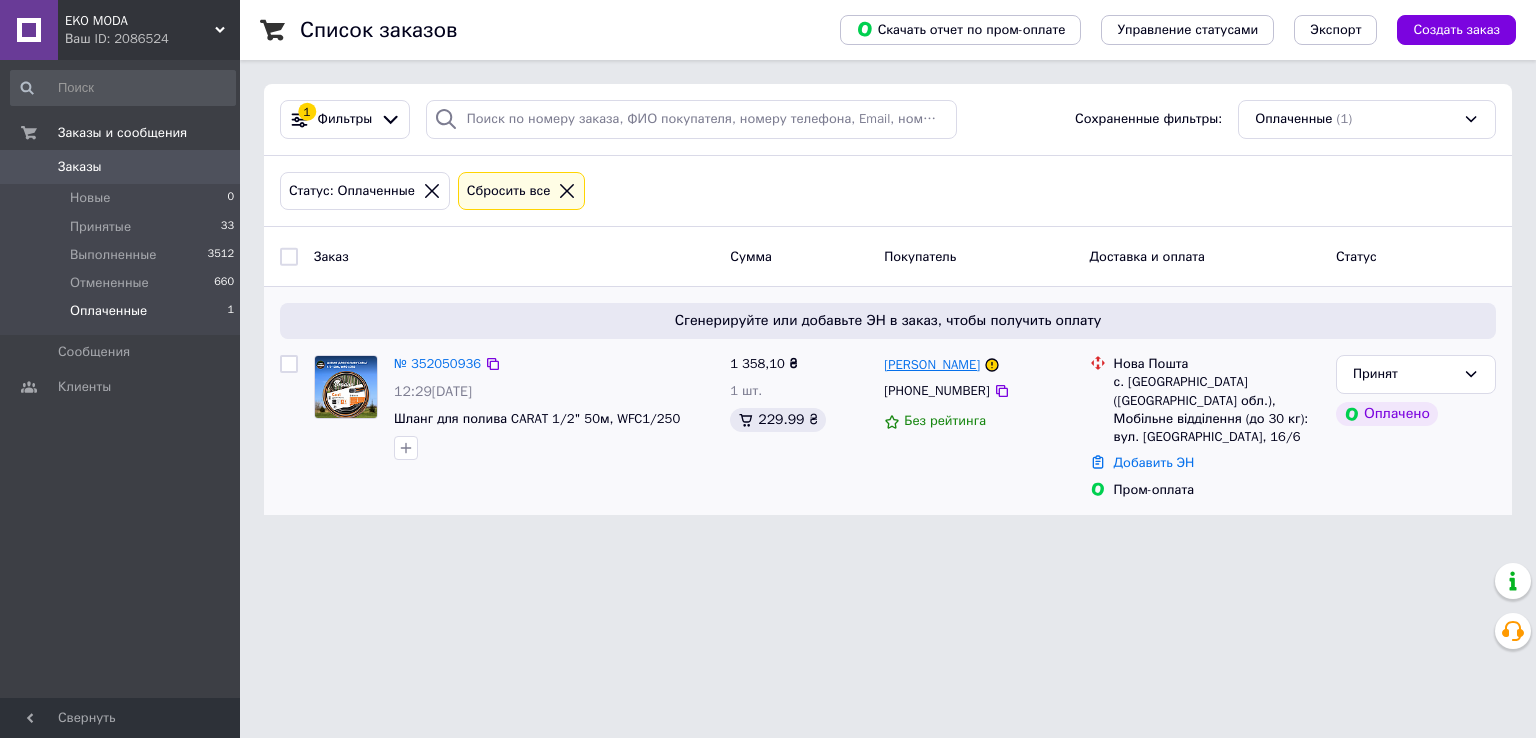 drag, startPoint x: 880, startPoint y: 358, endPoint x: 991, endPoint y: 369, distance: 111.54372 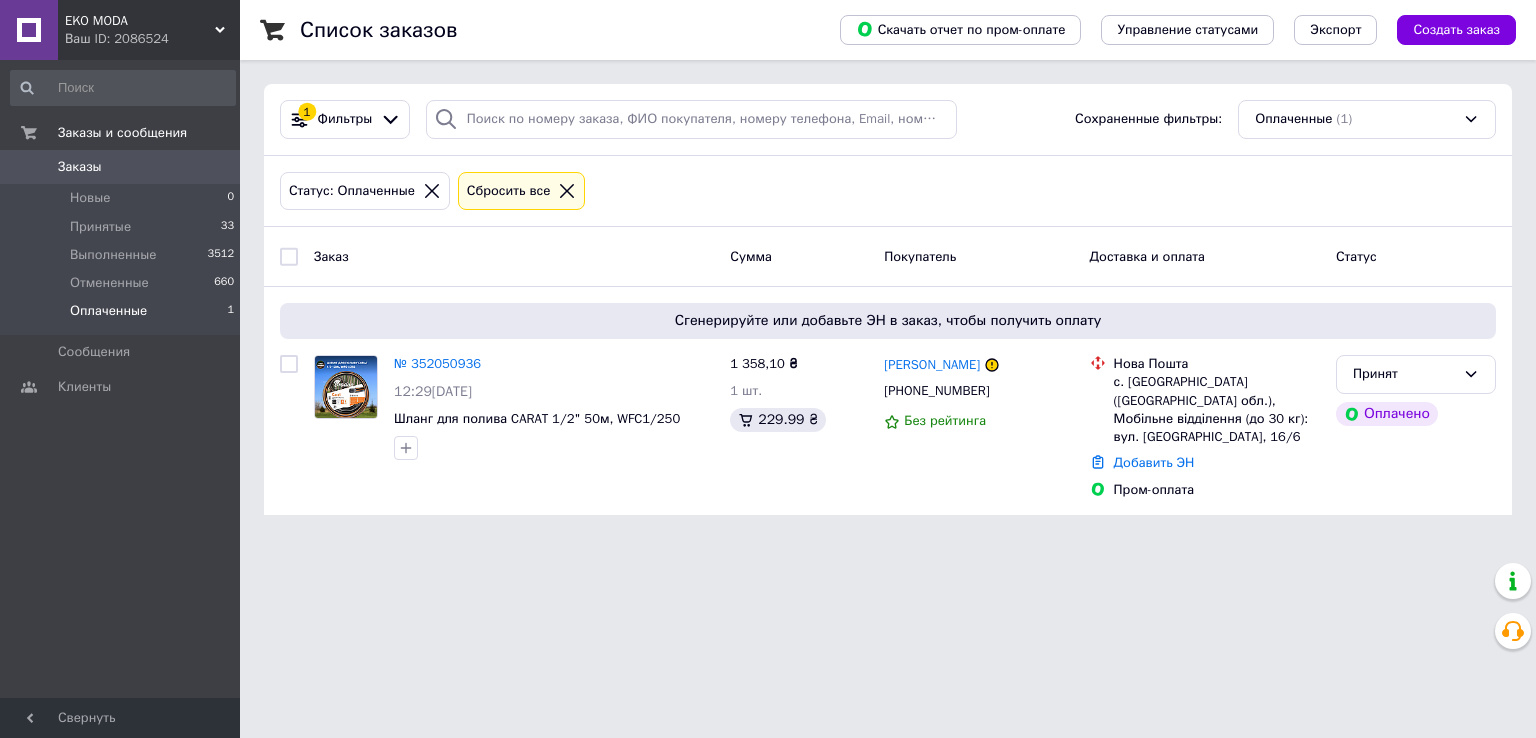 click on "EKO MODA Ваш ID: 2086524 Сайт EKO MODA Кабинет покупателя Проверить состояние системы Страница на портале Справка Выйти Заказы и сообщения Заказы 0 Новые 0 Принятые 33 Выполненные 3512 Отмененные 660 Оплаченные 1 Сообщения 0 Клиенты Свернуть
Список заказов   Скачать отчет по пром-оплате Управление статусами Экспорт Создать заказ 1 Фильтры Сохраненные фильтры: Оплаченные (1) Статус: Оплаченные Сбросить все Заказ Сумма Покупатель Доставка и оплата Статус № 352050936 12:29[DATE] Шланг для полива CARAT 1/2" 50м, WFC1/250 1 358,10 ₴" at bounding box center (768, 269) 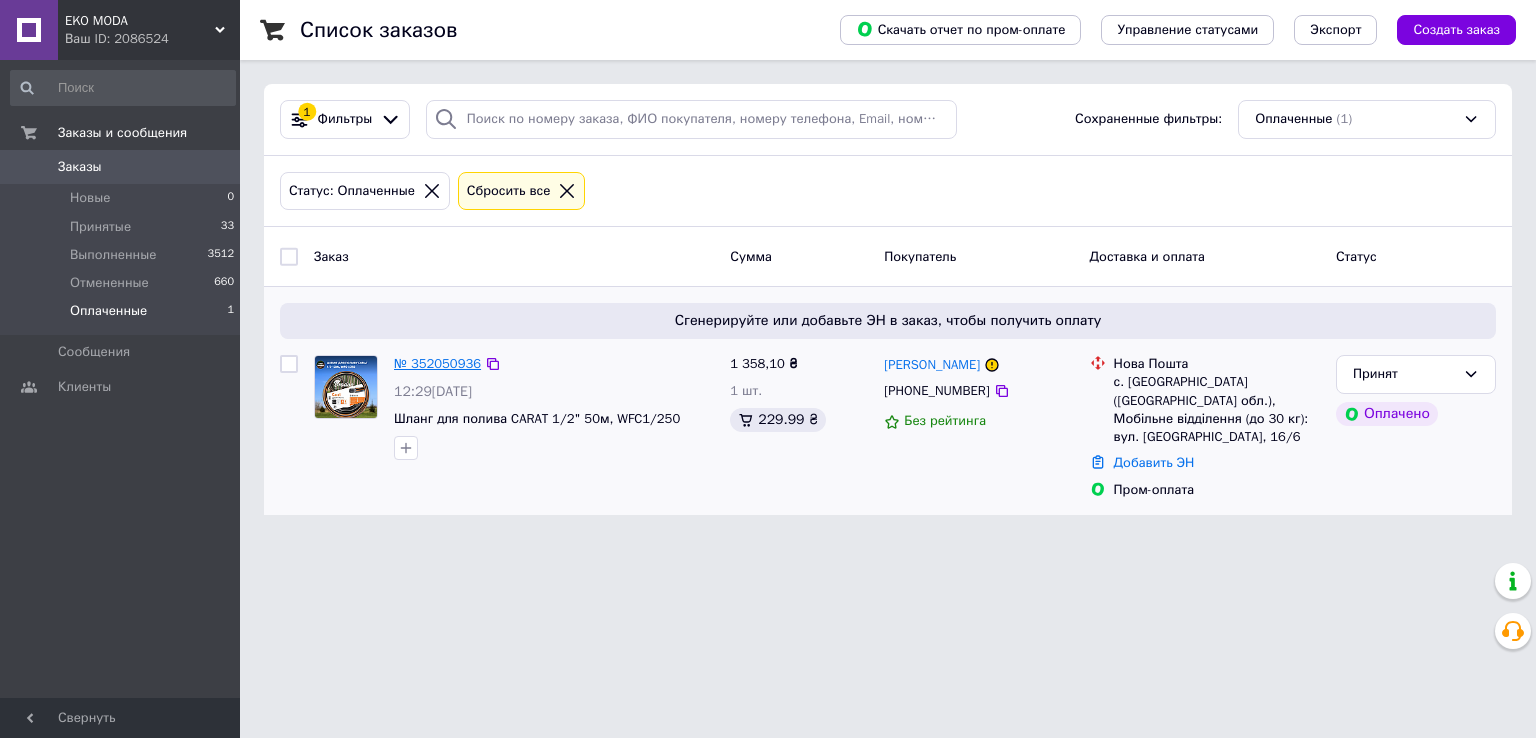click on "№ 352050936" at bounding box center [437, 363] 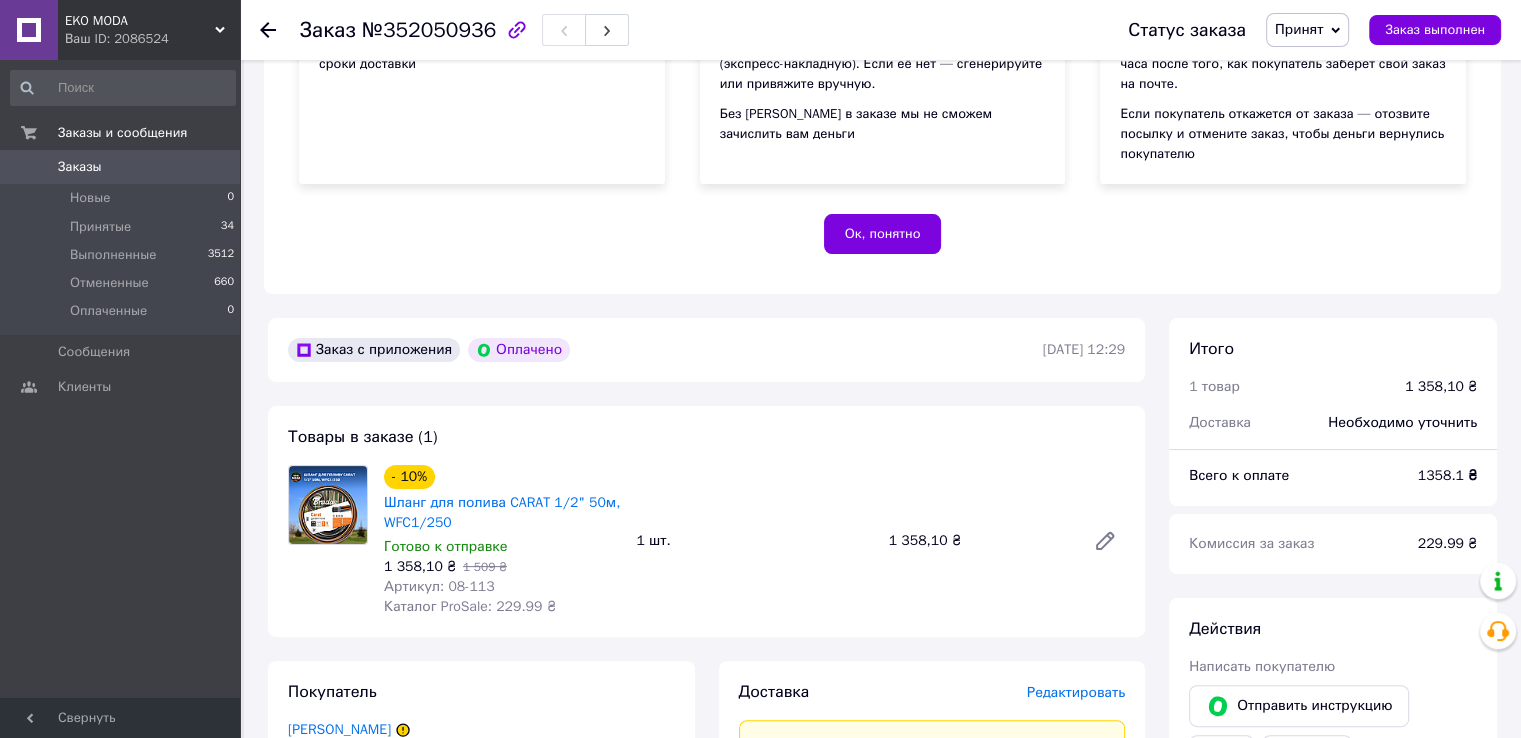scroll, scrollTop: 300, scrollLeft: 0, axis: vertical 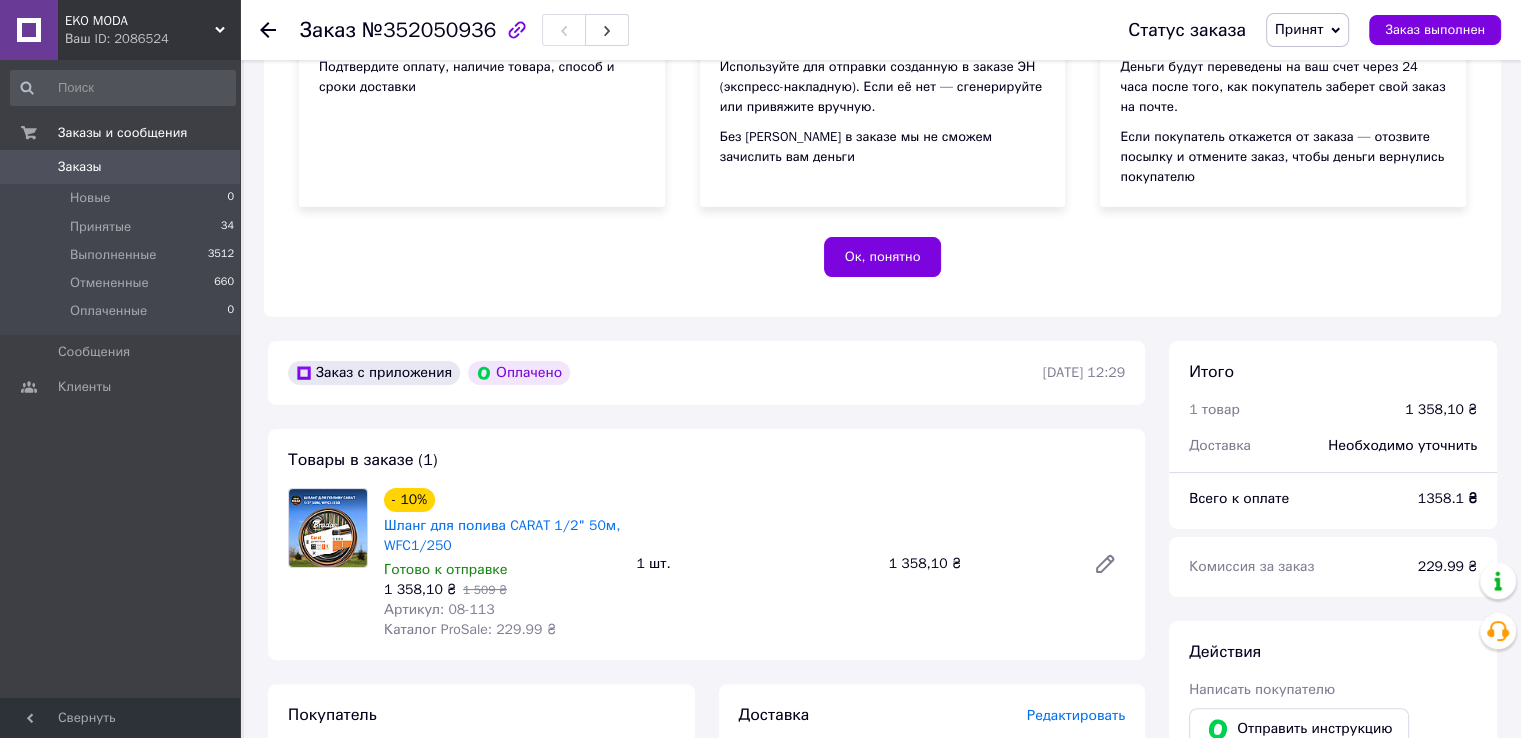 click at bounding box center (268, 30) 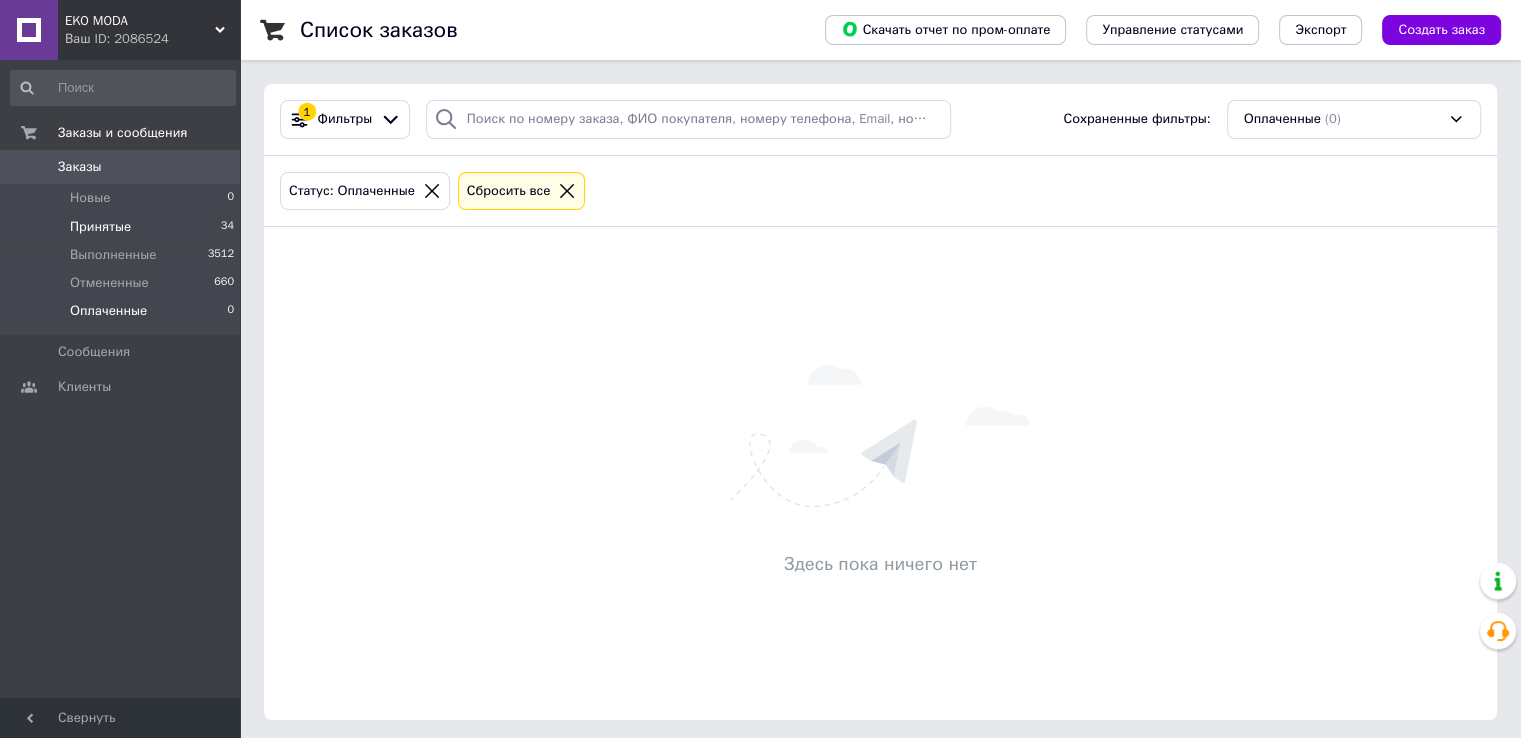 click on "Принятые" at bounding box center [100, 227] 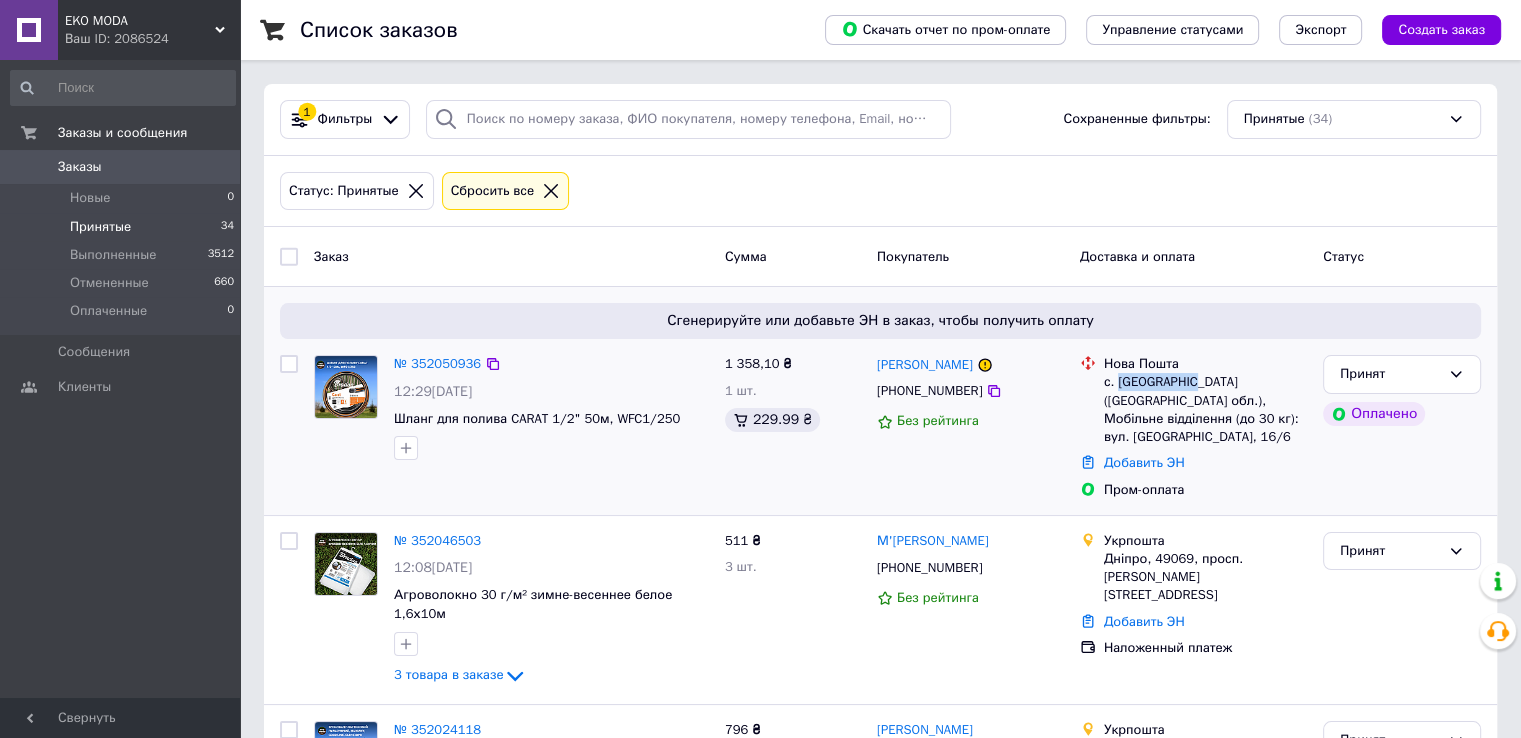 drag, startPoint x: 1114, startPoint y: 379, endPoint x: 1179, endPoint y: 380, distance: 65.00769 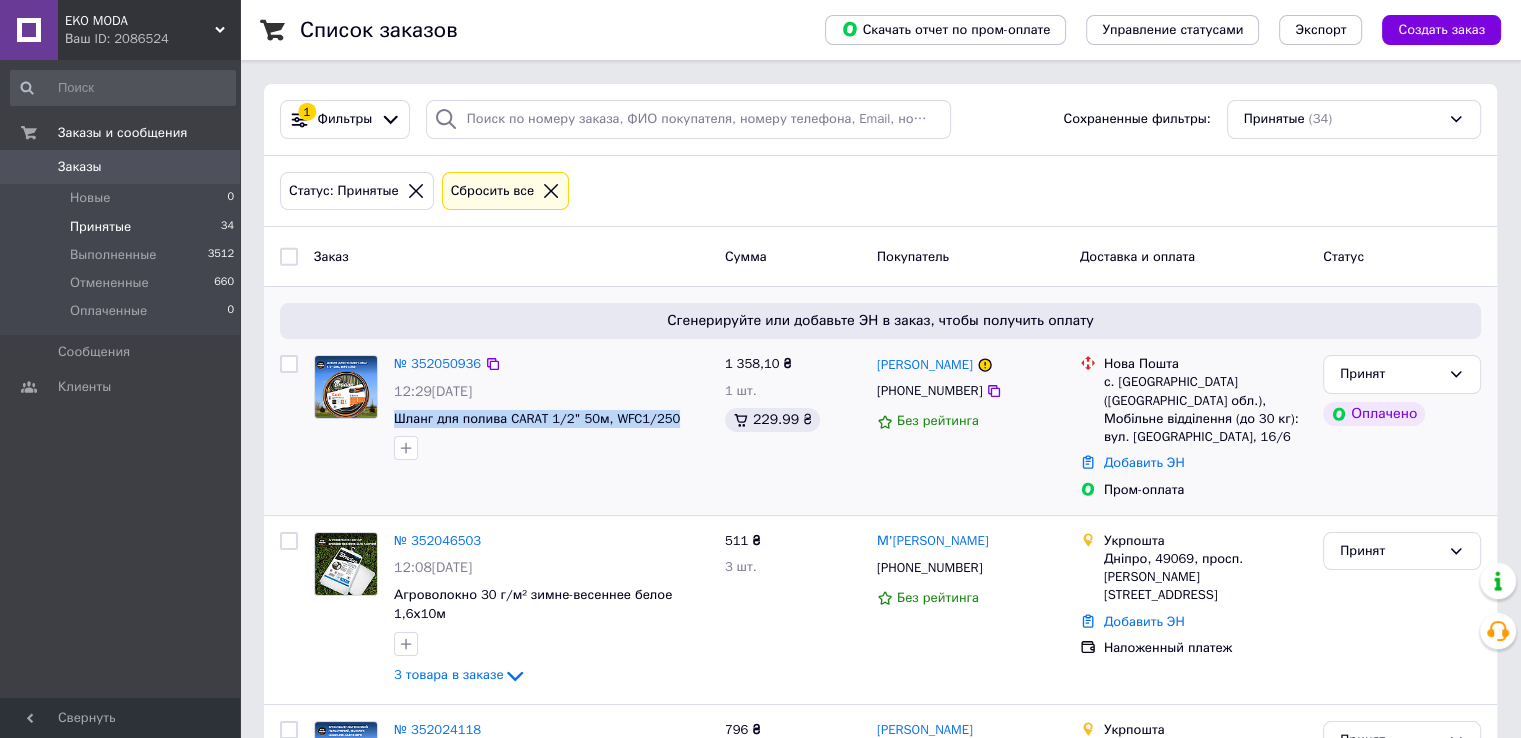 drag, startPoint x: 392, startPoint y: 415, endPoint x: 667, endPoint y: 423, distance: 275.11633 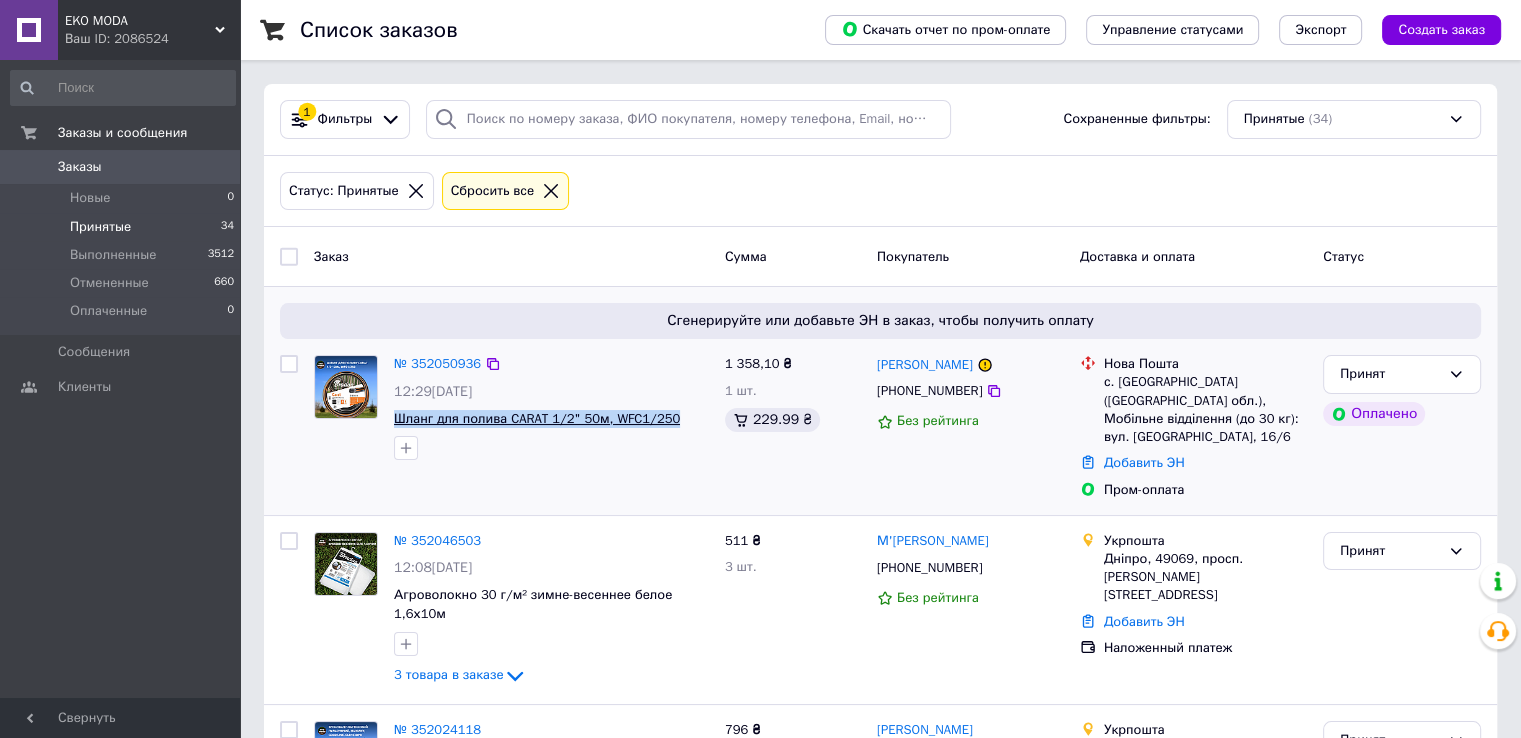 copy on "Шланг для полива CARAT 1/2" 50м, WFC1/250" 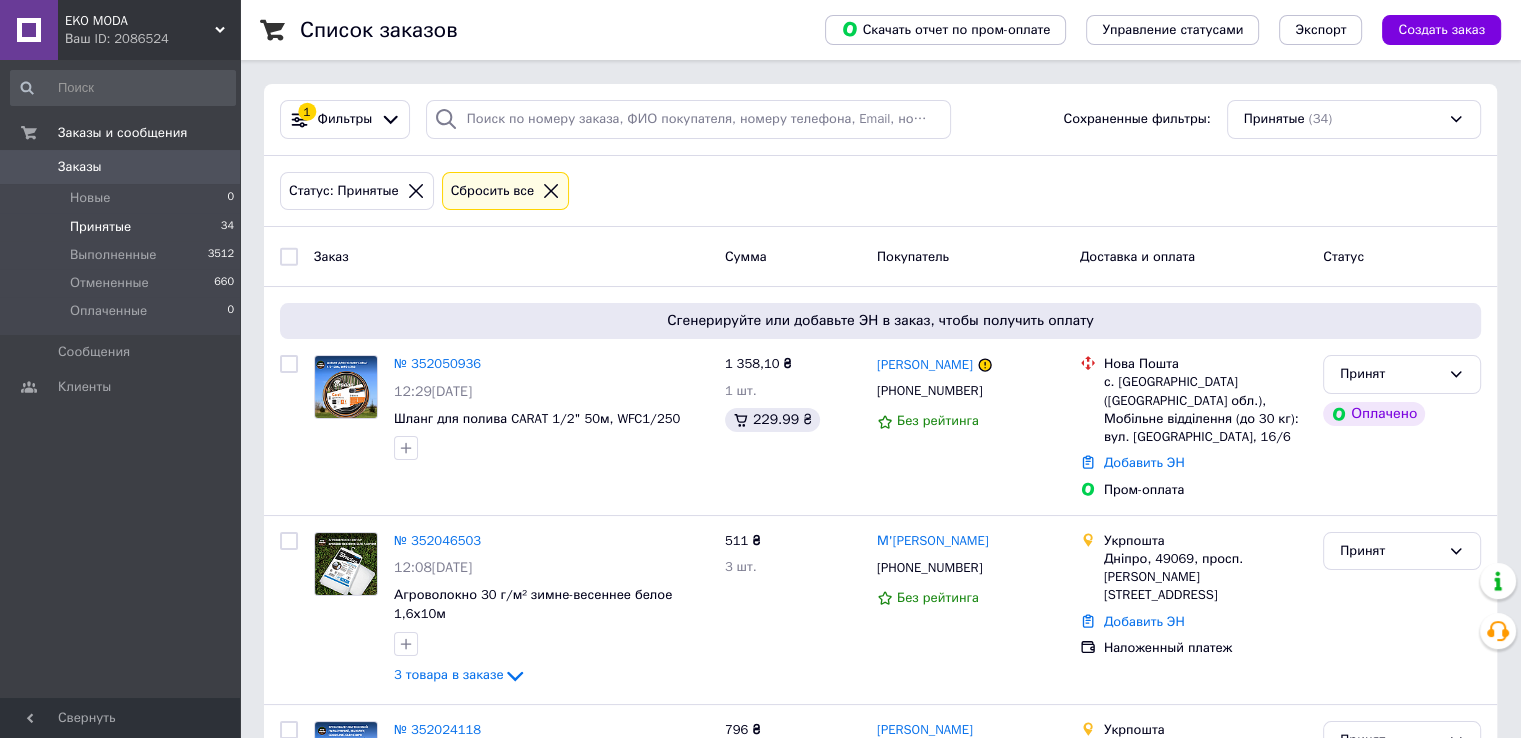 click on "Статус: Принятые Сбросить все" at bounding box center [880, 191] 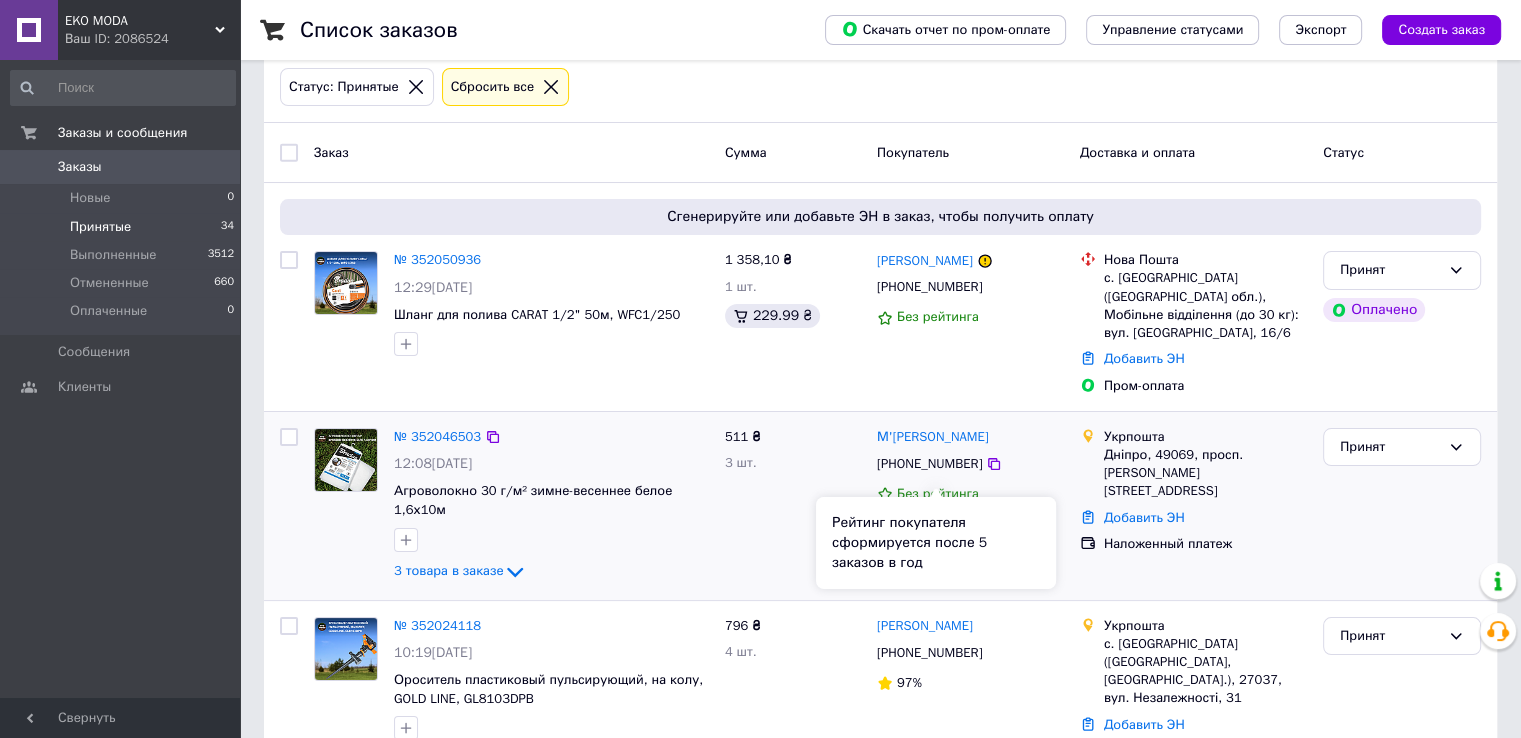 scroll, scrollTop: 200, scrollLeft: 0, axis: vertical 